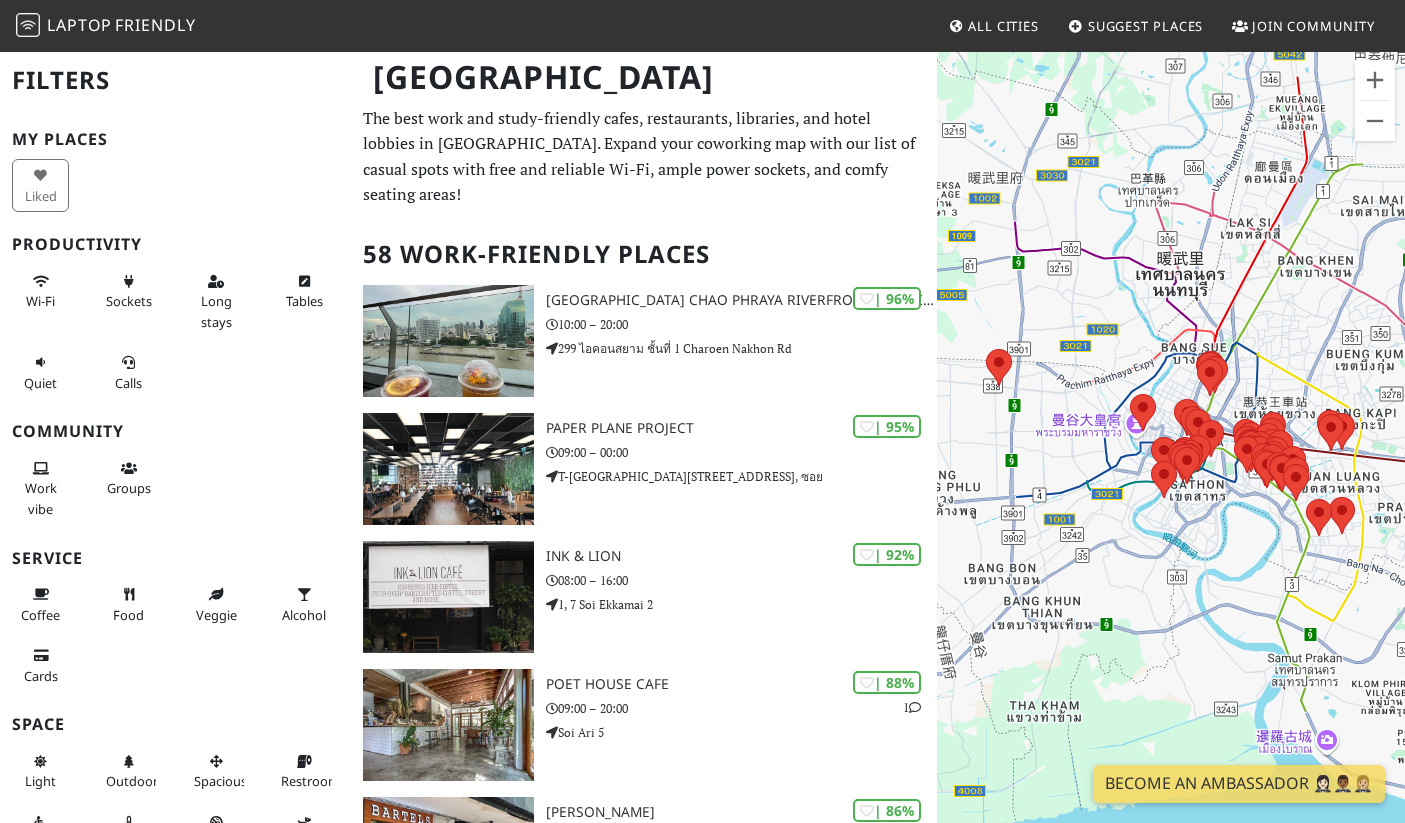 scroll, scrollTop: 0, scrollLeft: 0, axis: both 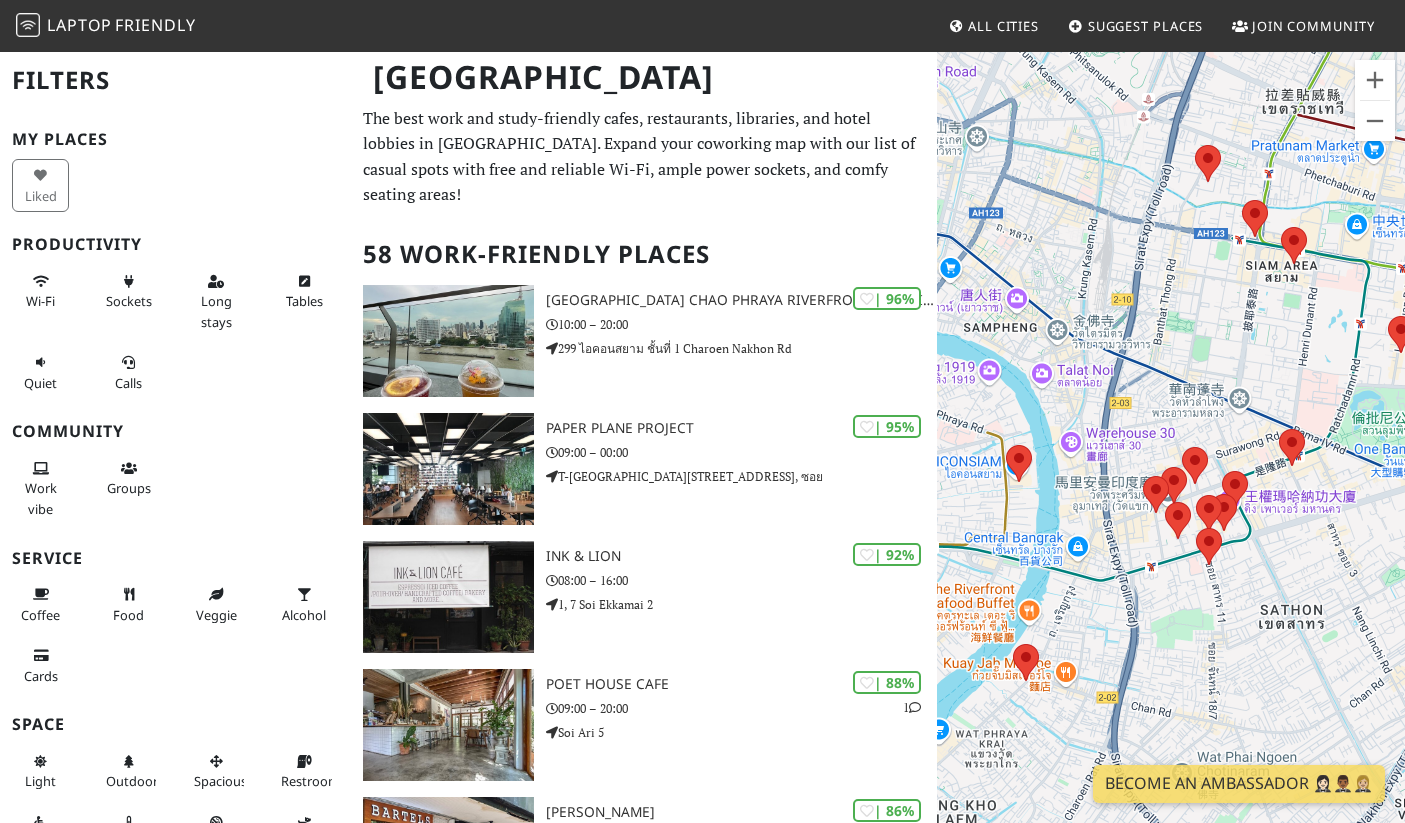 drag, startPoint x: 1127, startPoint y: 282, endPoint x: 1277, endPoint y: 611, distance: 361.58124 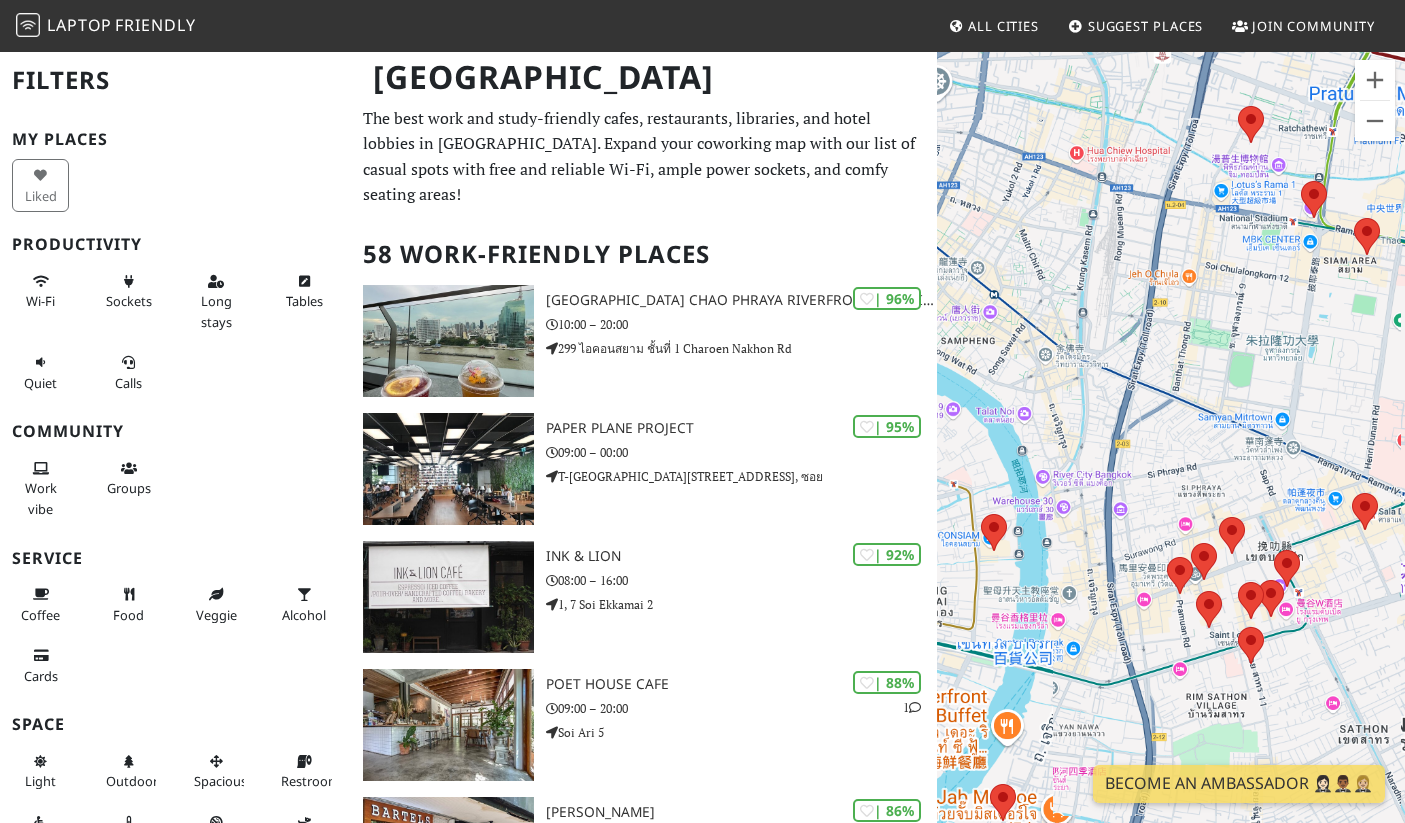 click on "若要瀏覽，請按箭頭鍵。" at bounding box center [1171, 461] 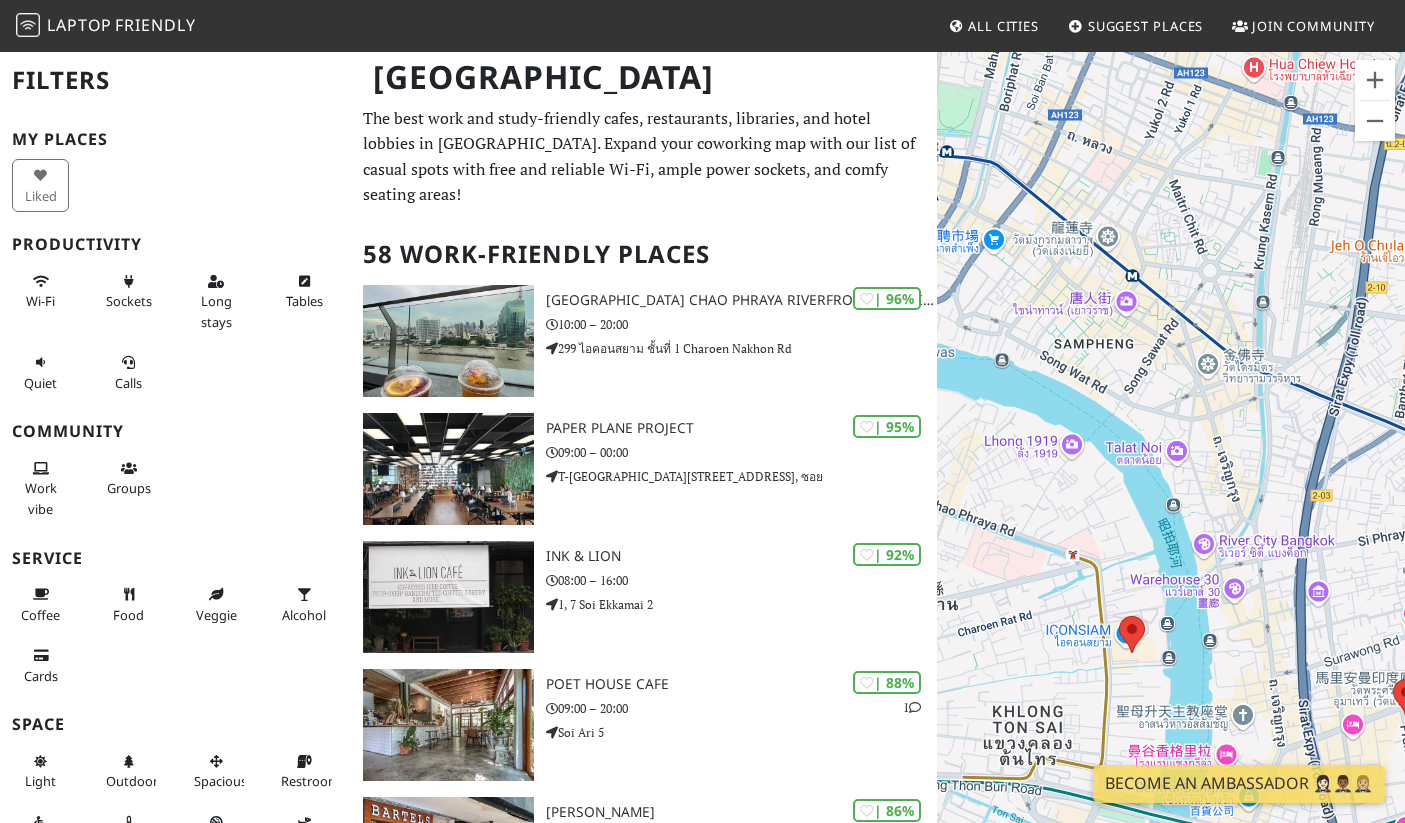 drag, startPoint x: 1147, startPoint y: 322, endPoint x: 1333, endPoint y: 301, distance: 187.18173 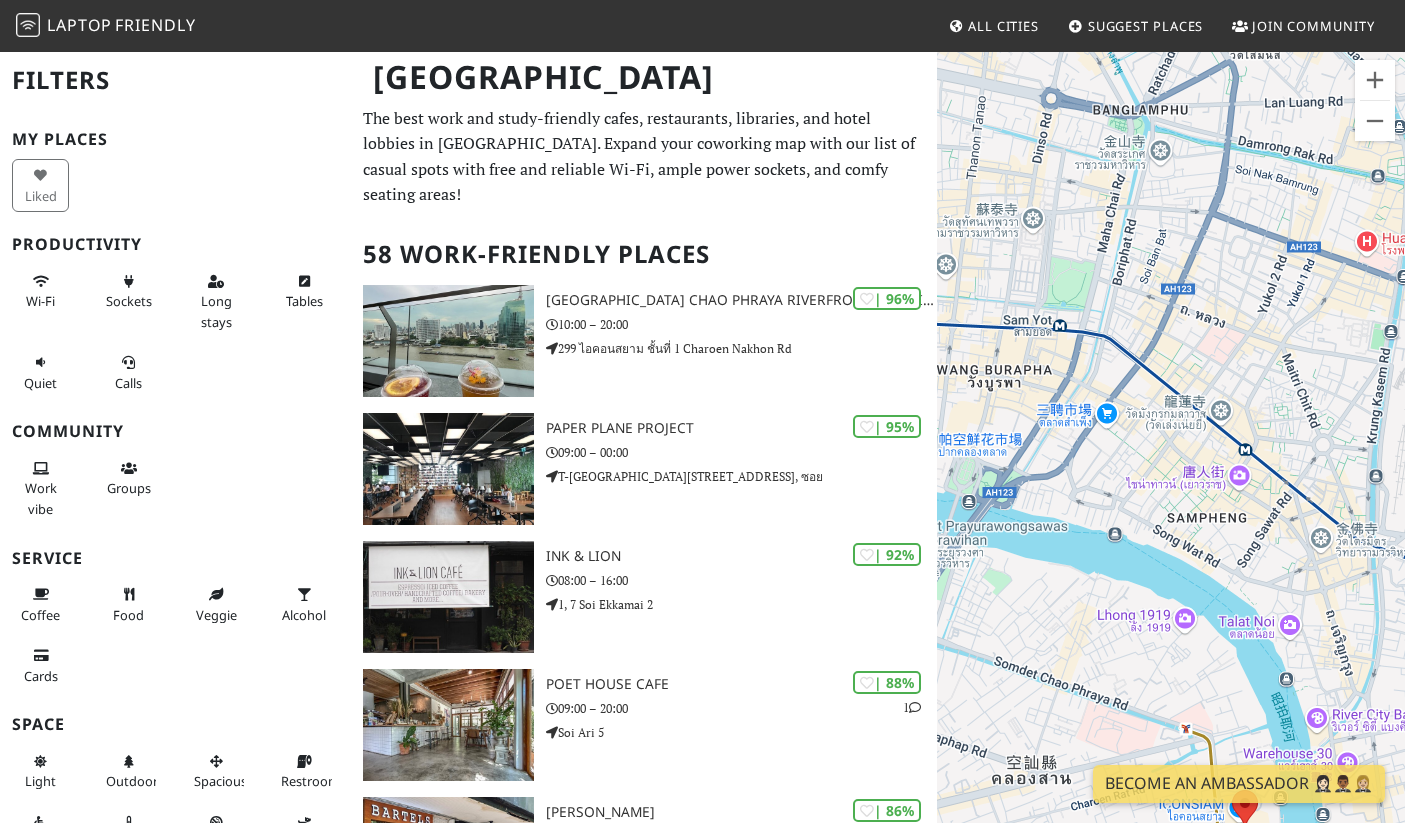 drag, startPoint x: 1187, startPoint y: 218, endPoint x: 1319, endPoint y: 413, distance: 235.47612 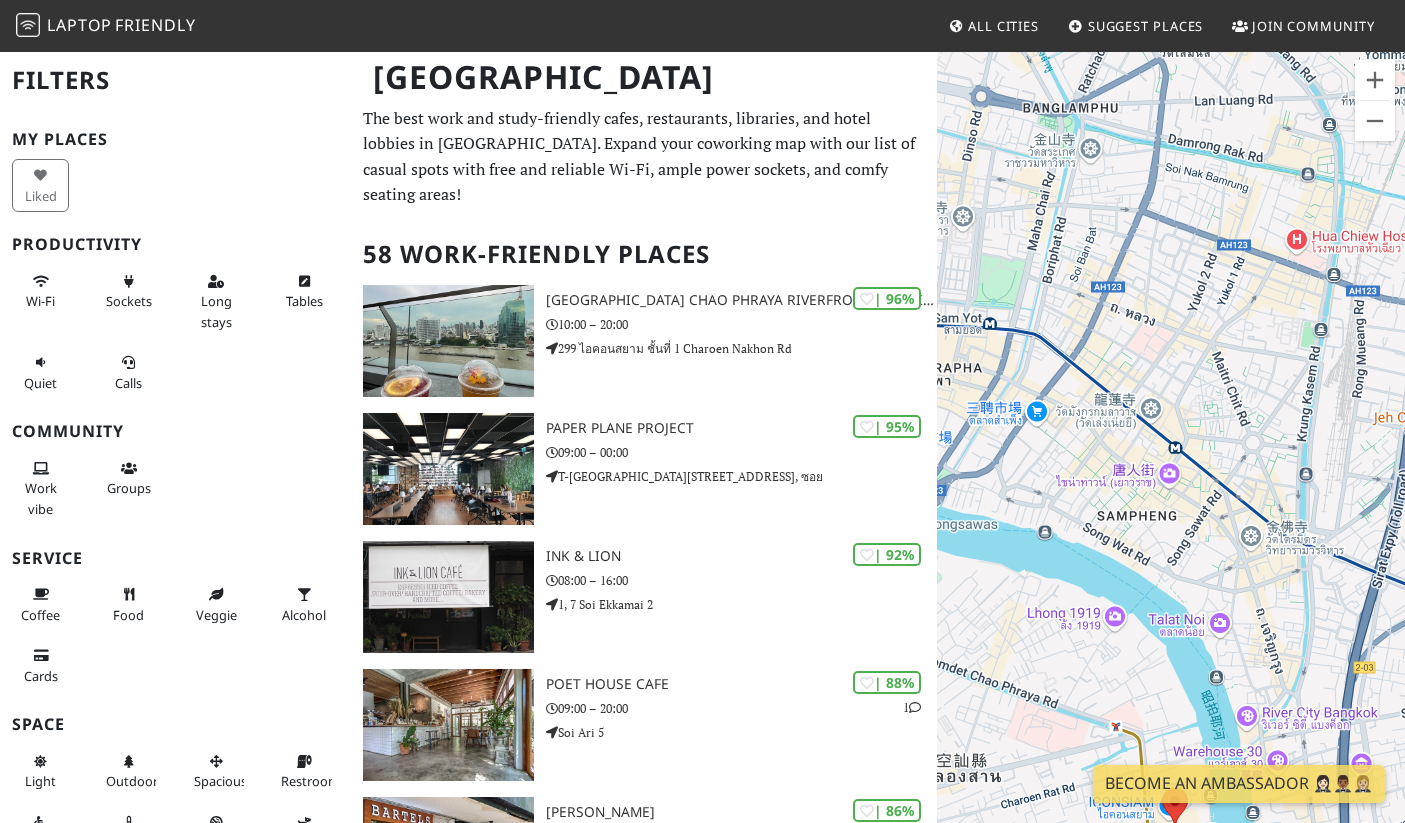 drag, startPoint x: 1378, startPoint y: 470, endPoint x: 1080, endPoint y: 387, distance: 309.34286 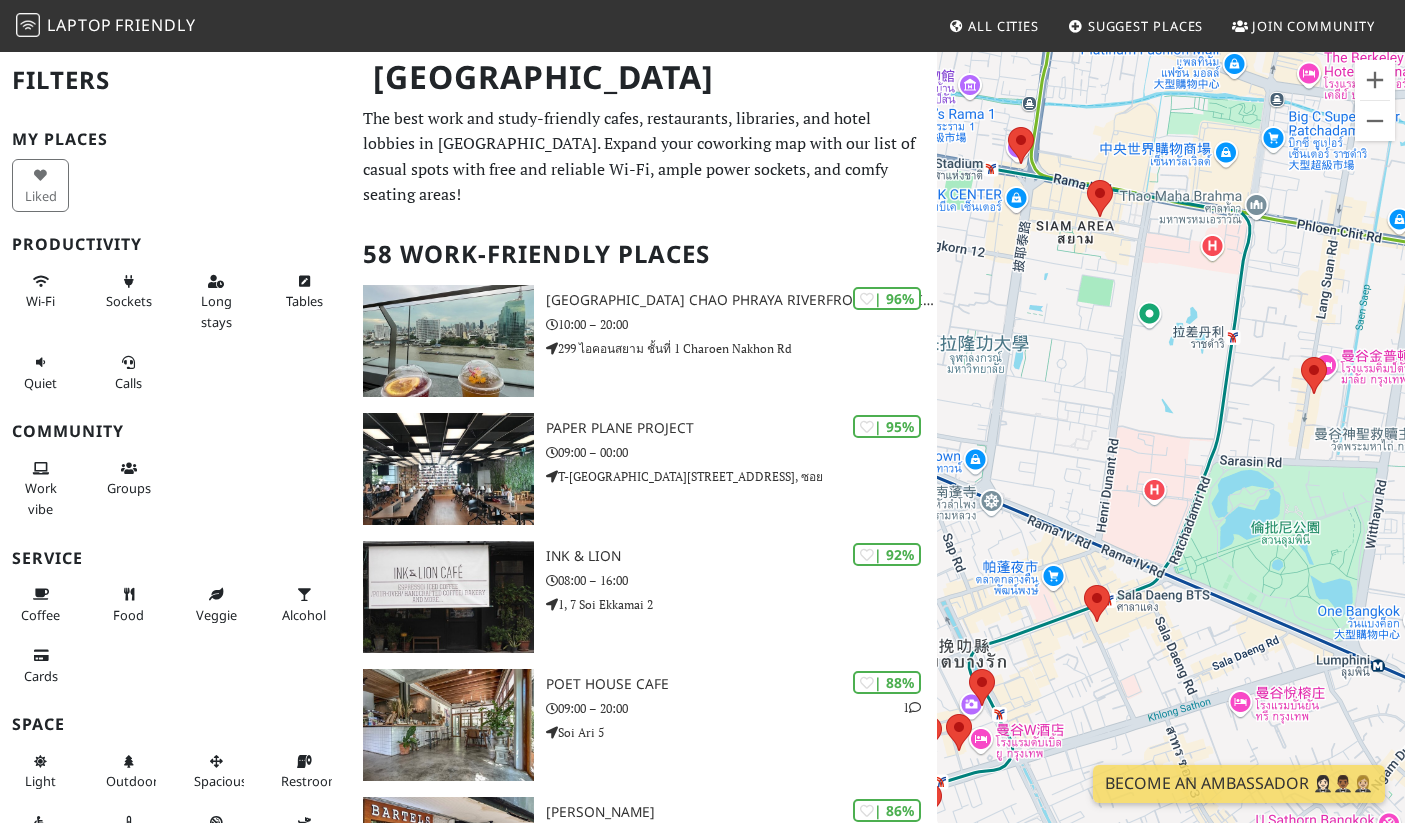 drag, startPoint x: 1268, startPoint y: 529, endPoint x: 1101, endPoint y: 541, distance: 167.43059 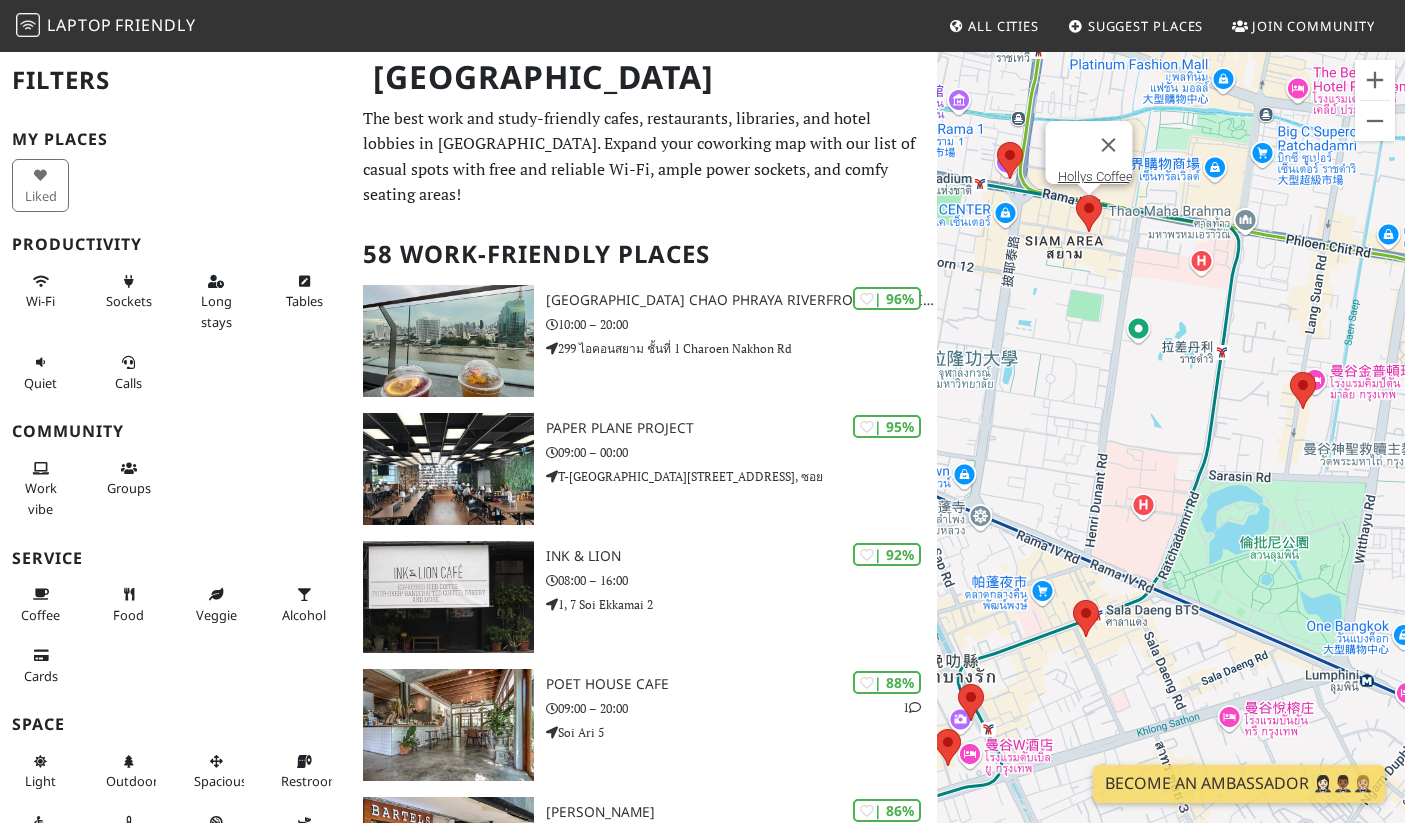click at bounding box center [1076, 195] 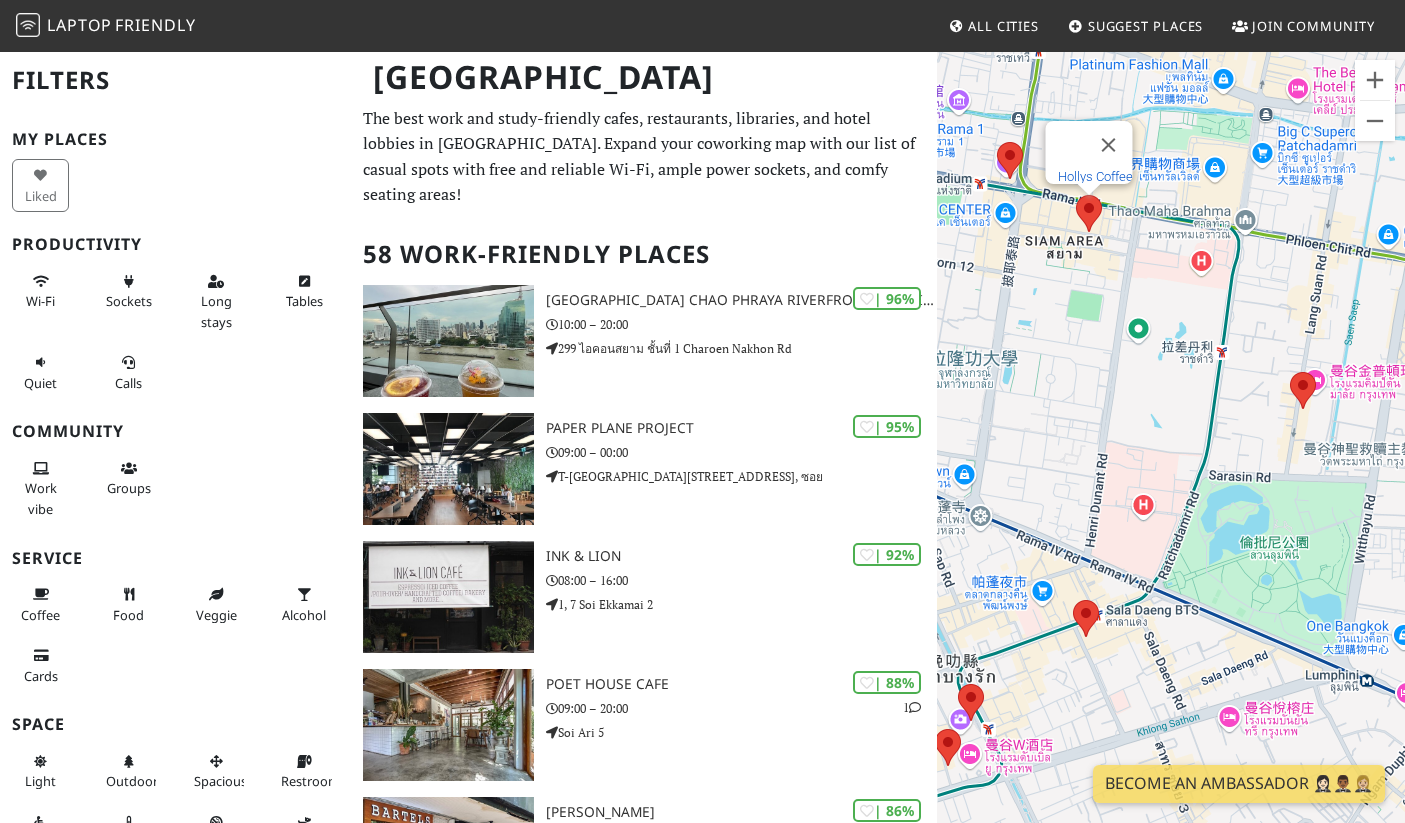 click on "Hollys Coffee" at bounding box center [1094, 176] 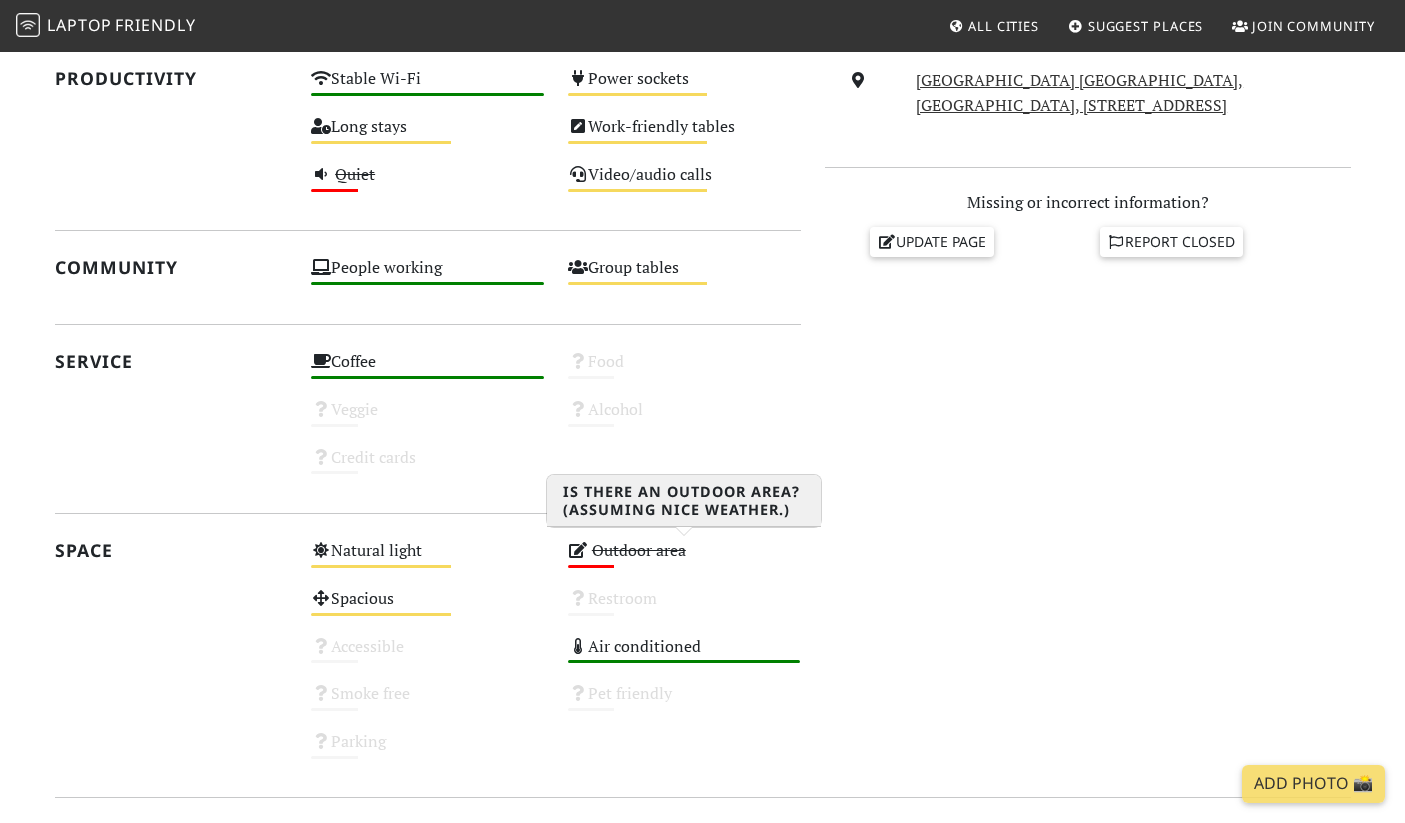 scroll, scrollTop: 995, scrollLeft: 0, axis: vertical 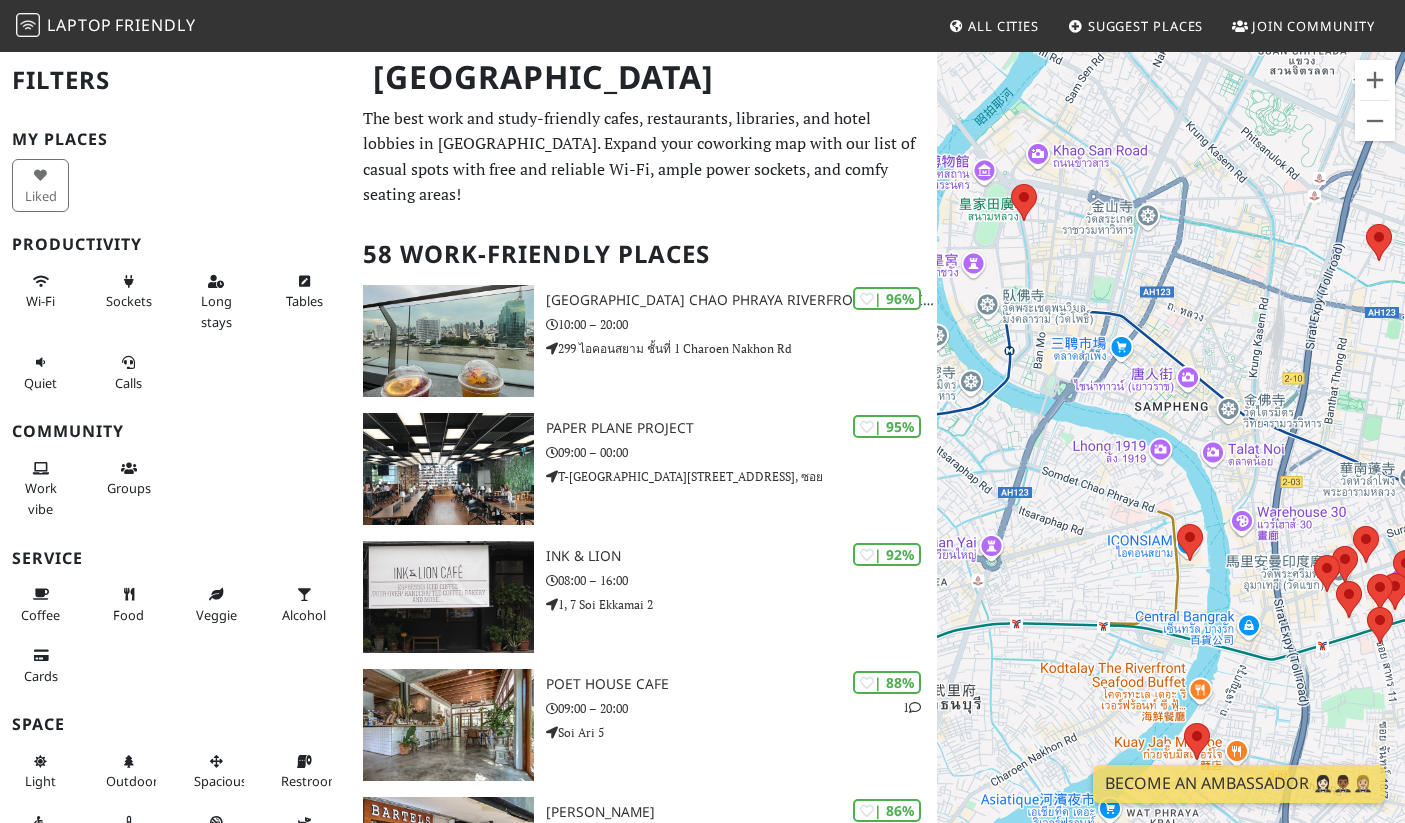 drag, startPoint x: 1182, startPoint y: 554, endPoint x: 1033, endPoint y: 259, distance: 330.49356 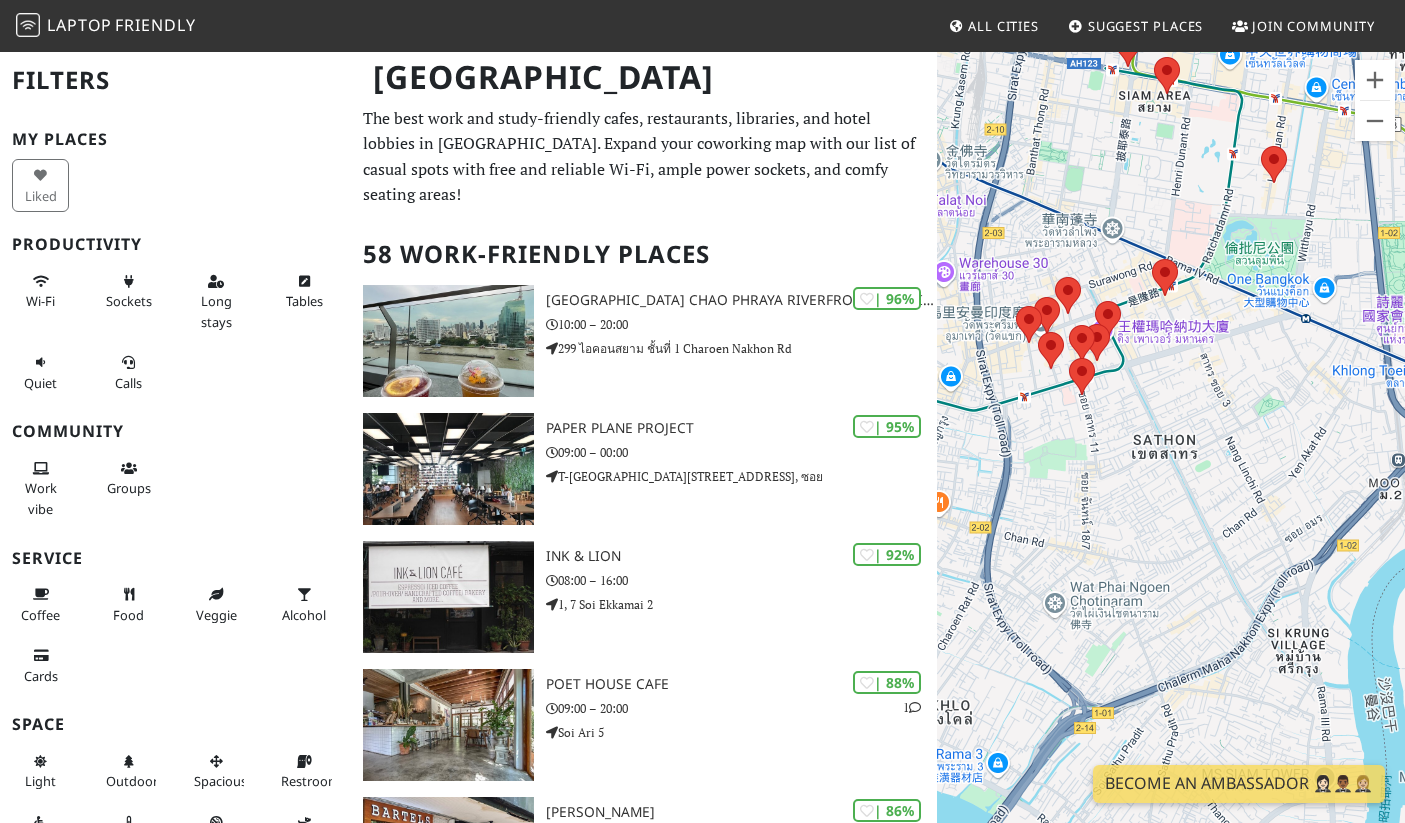 drag, startPoint x: 1369, startPoint y: 467, endPoint x: 1107, endPoint y: 261, distance: 333.28665 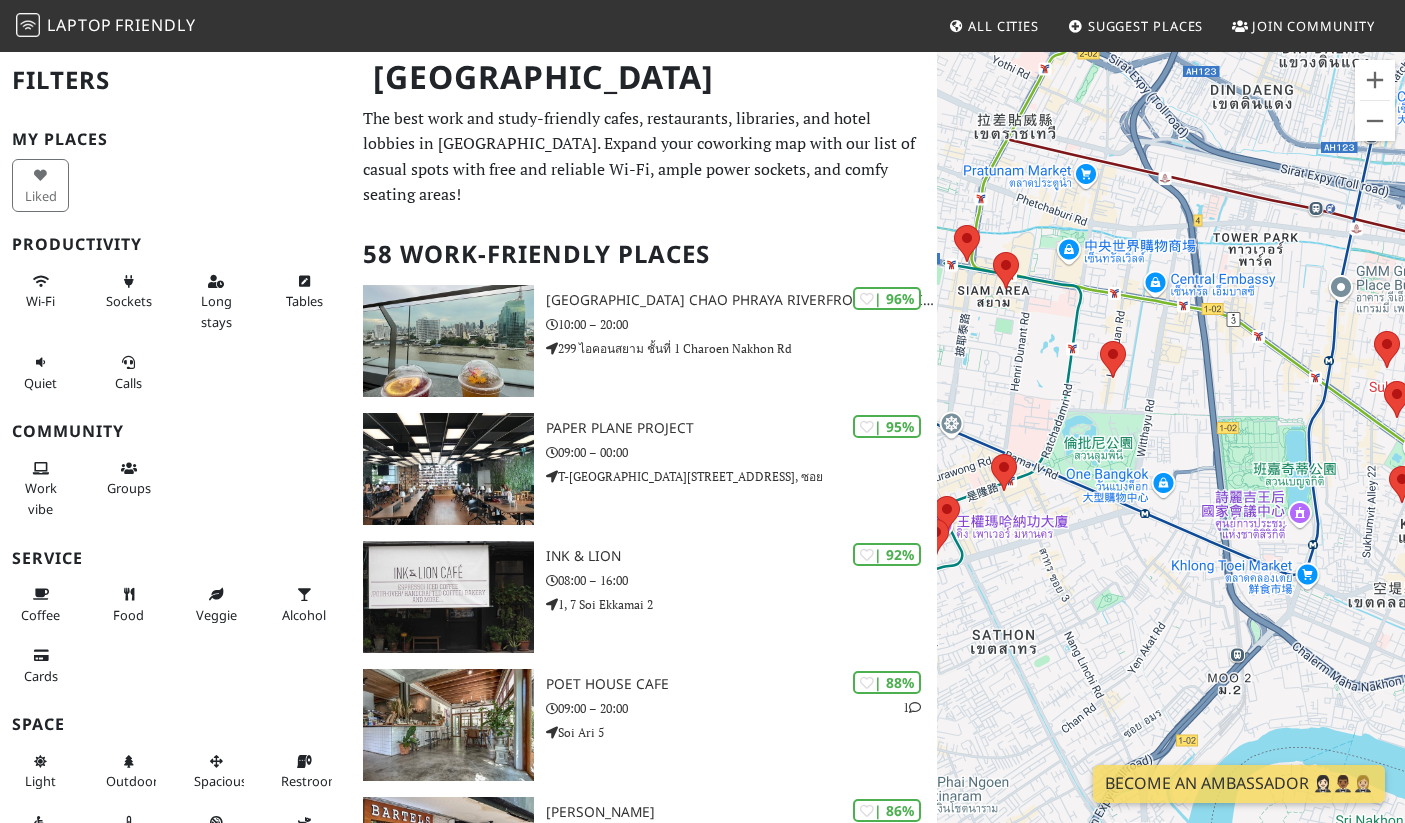 drag, startPoint x: 1249, startPoint y: 409, endPoint x: 1084, endPoint y: 612, distance: 261.59894 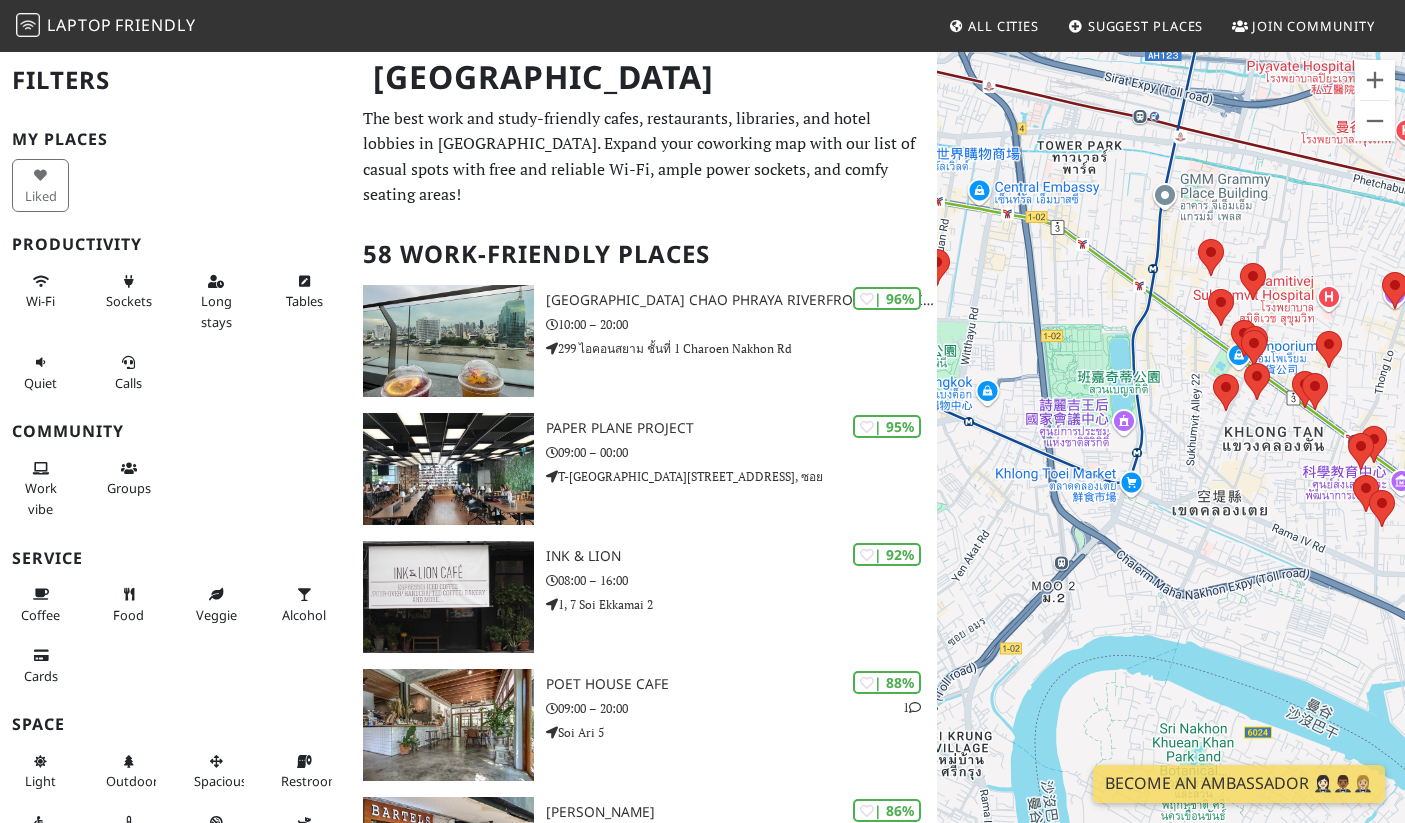 drag, startPoint x: 1207, startPoint y: 622, endPoint x: 1038, endPoint y: 526, distance: 194.36307 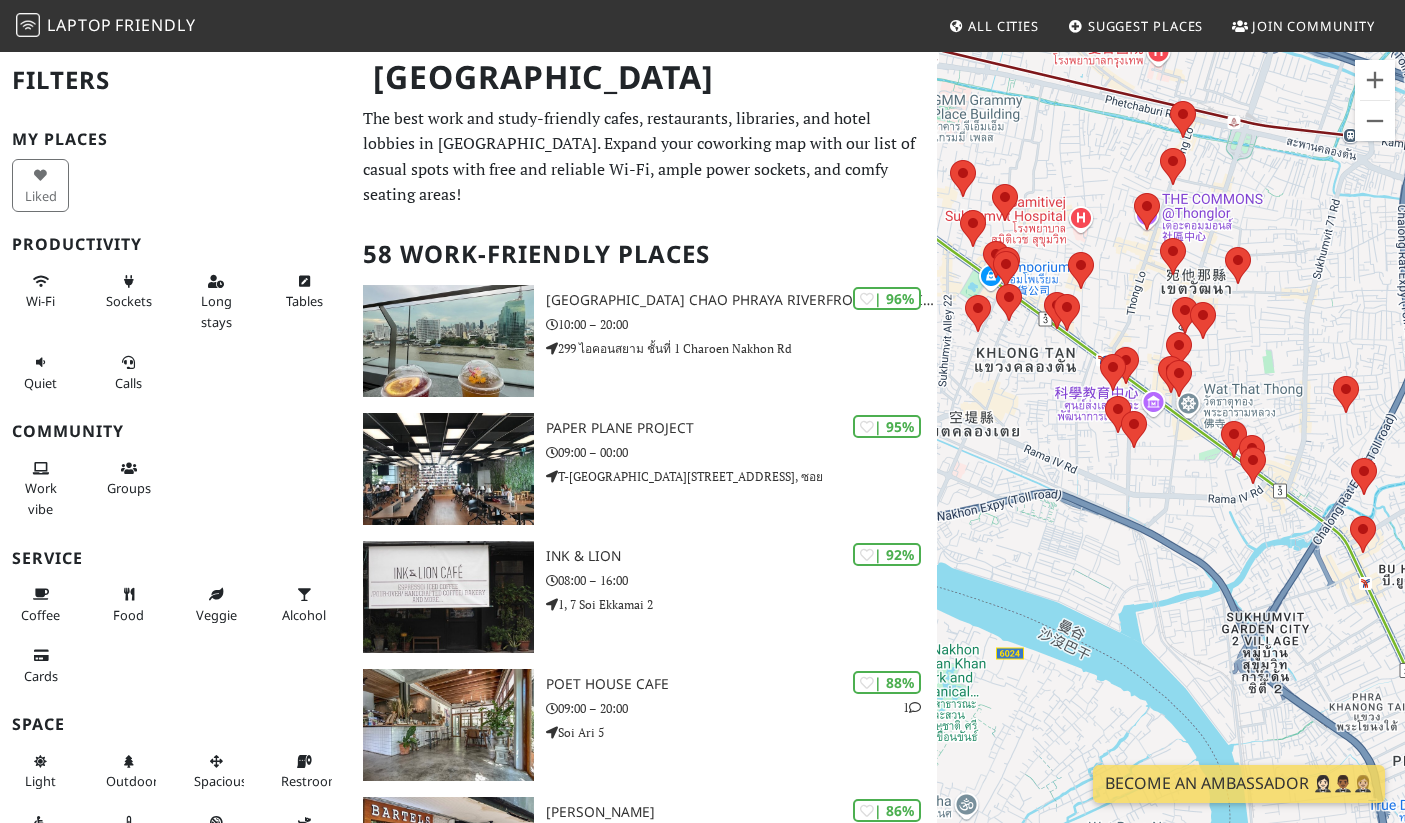 drag, startPoint x: 1238, startPoint y: 530, endPoint x: 972, endPoint y: 451, distance: 277.48334 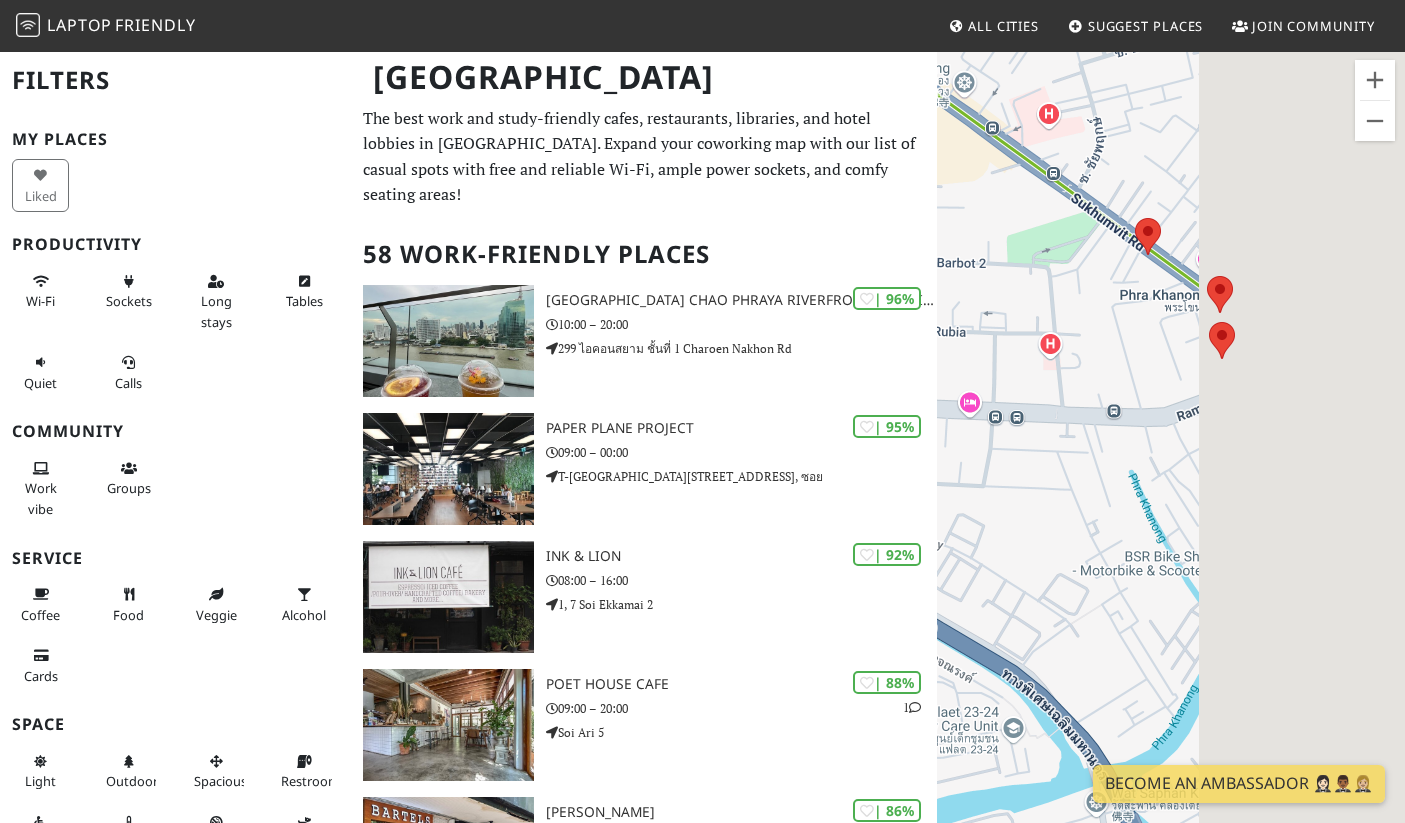 drag, startPoint x: 1356, startPoint y: 414, endPoint x: 1024, endPoint y: 390, distance: 332.86633 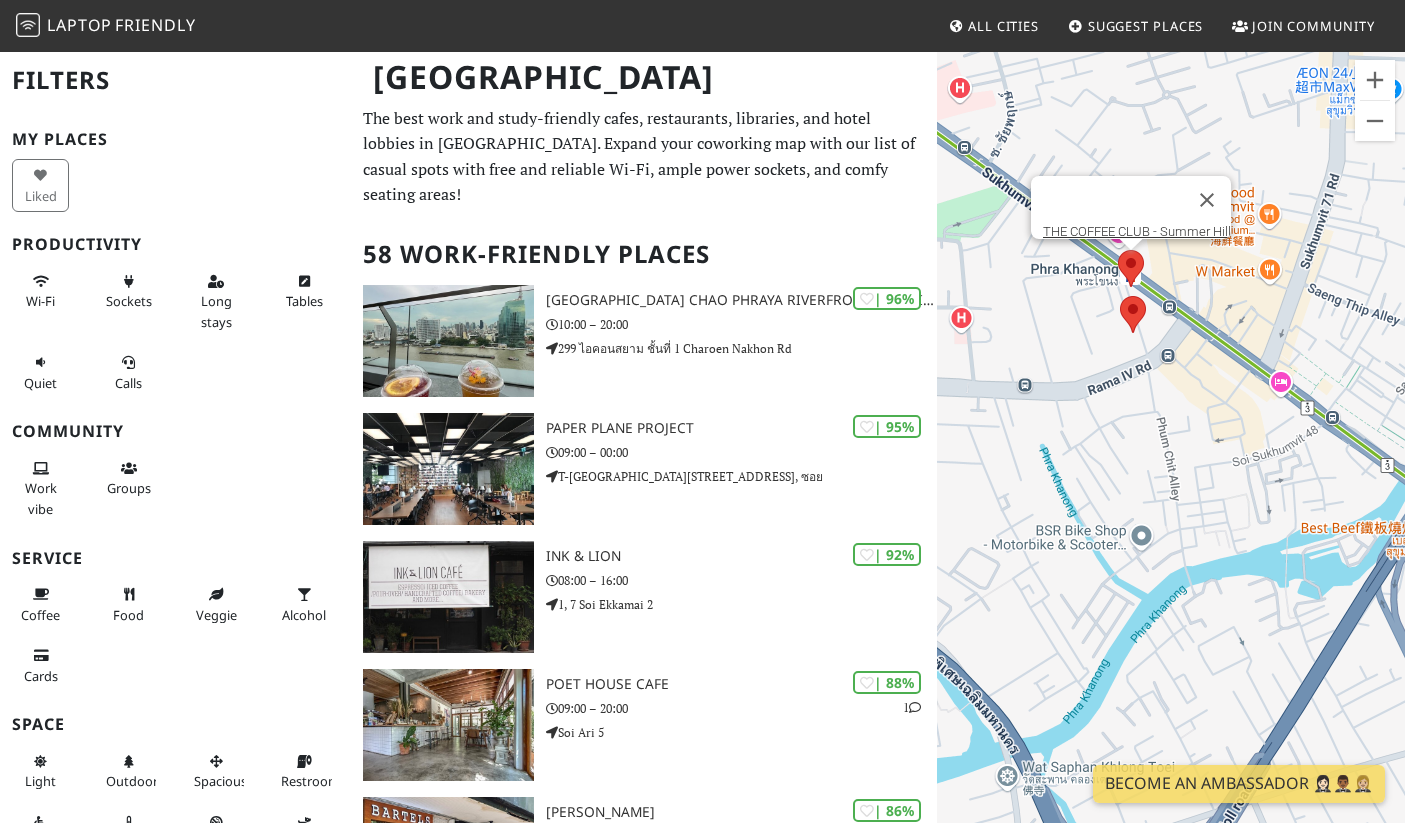 click at bounding box center [1118, 250] 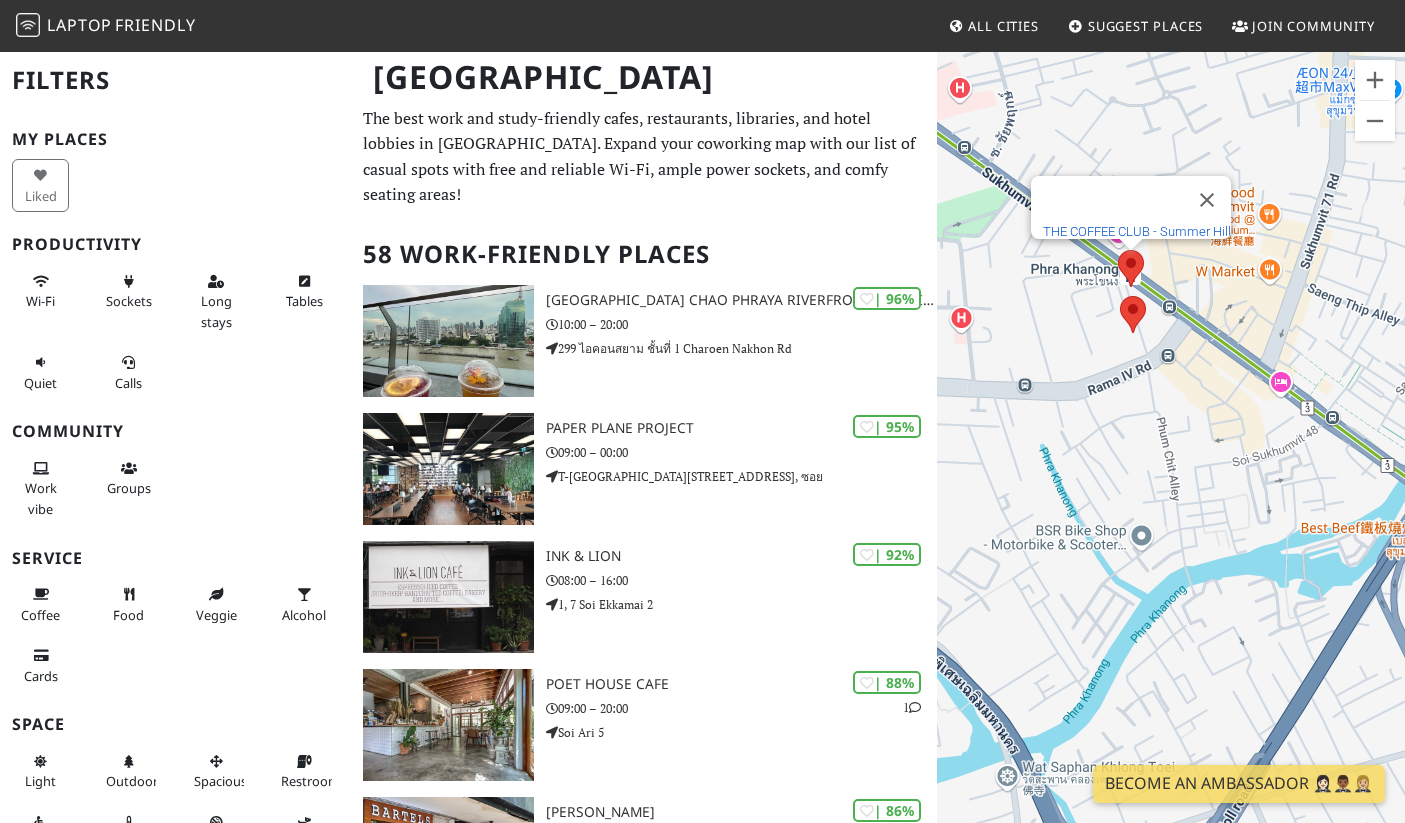 click on "THE COFFEE CLUB - Summer Hill" at bounding box center [1137, 231] 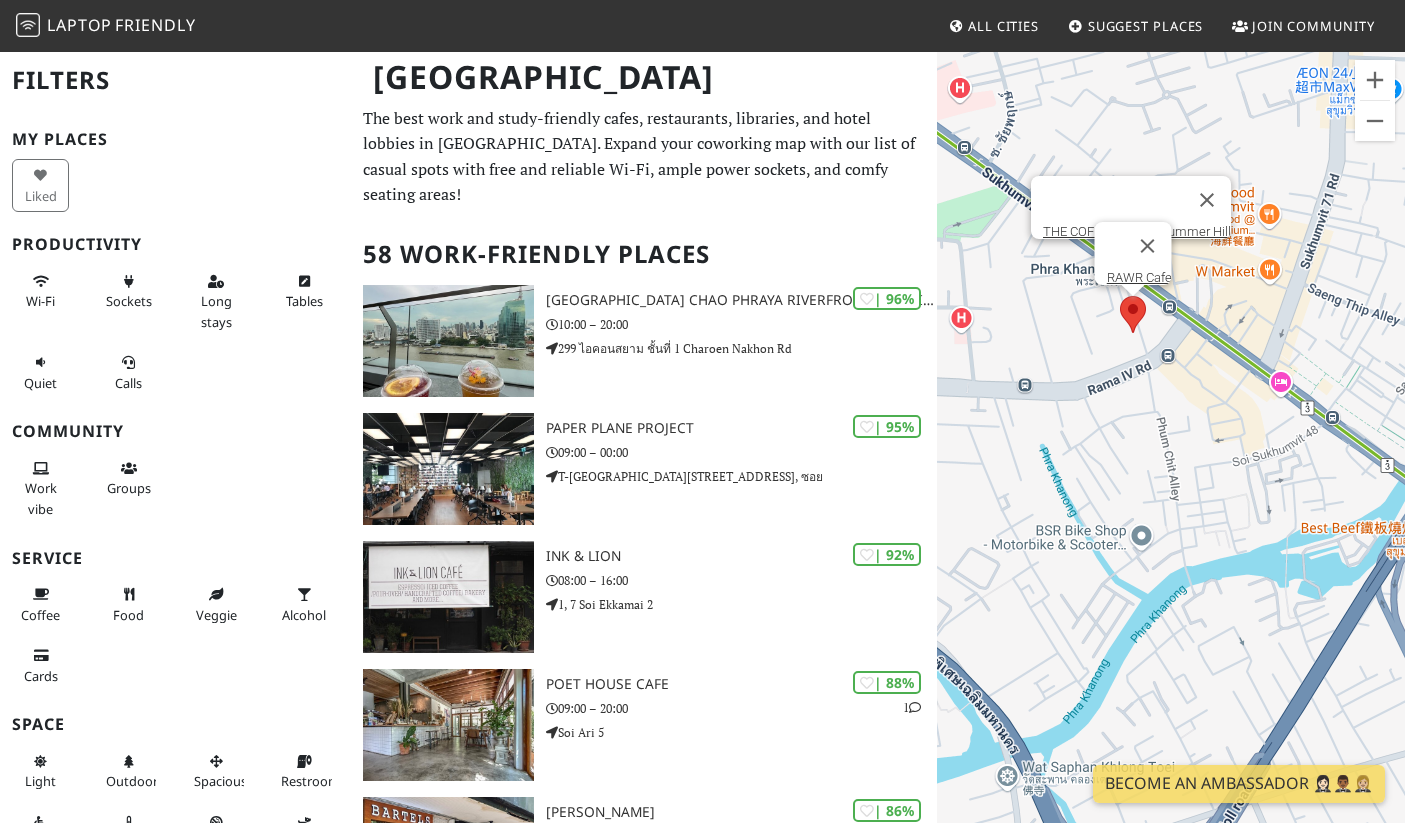 click at bounding box center (1120, 296) 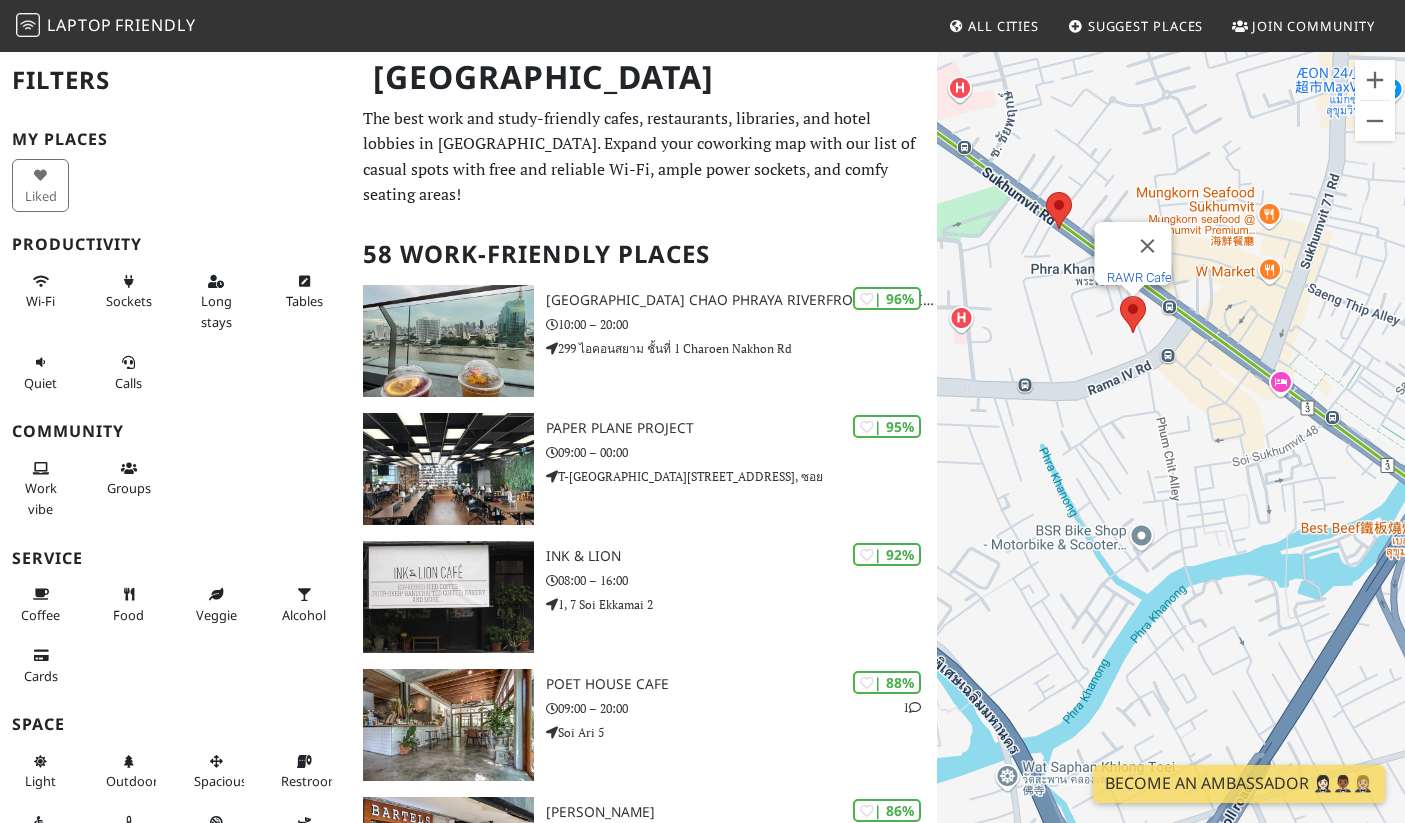 click on "RAWR Cafe" at bounding box center [1138, 277] 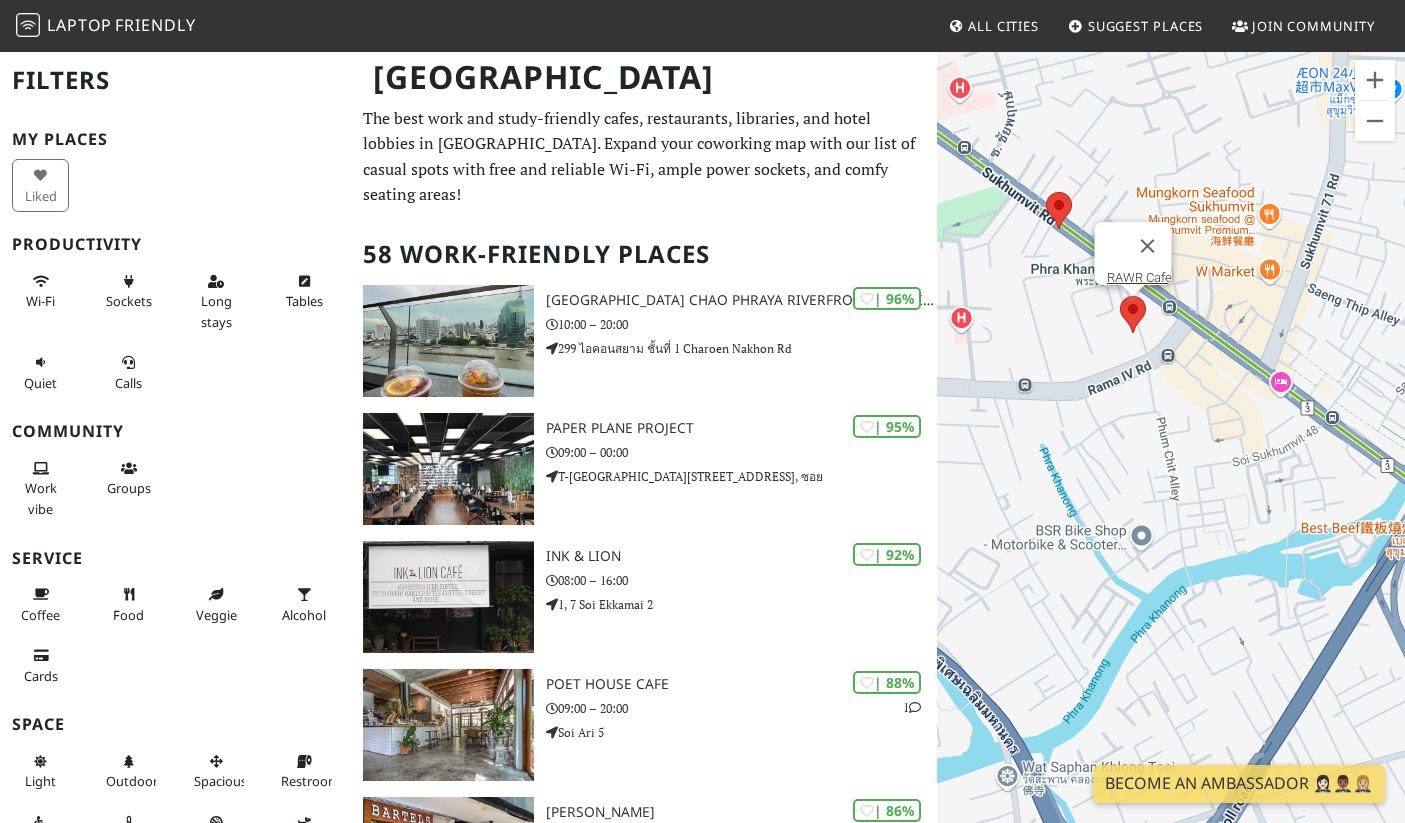 click at bounding box center (1046, 192) 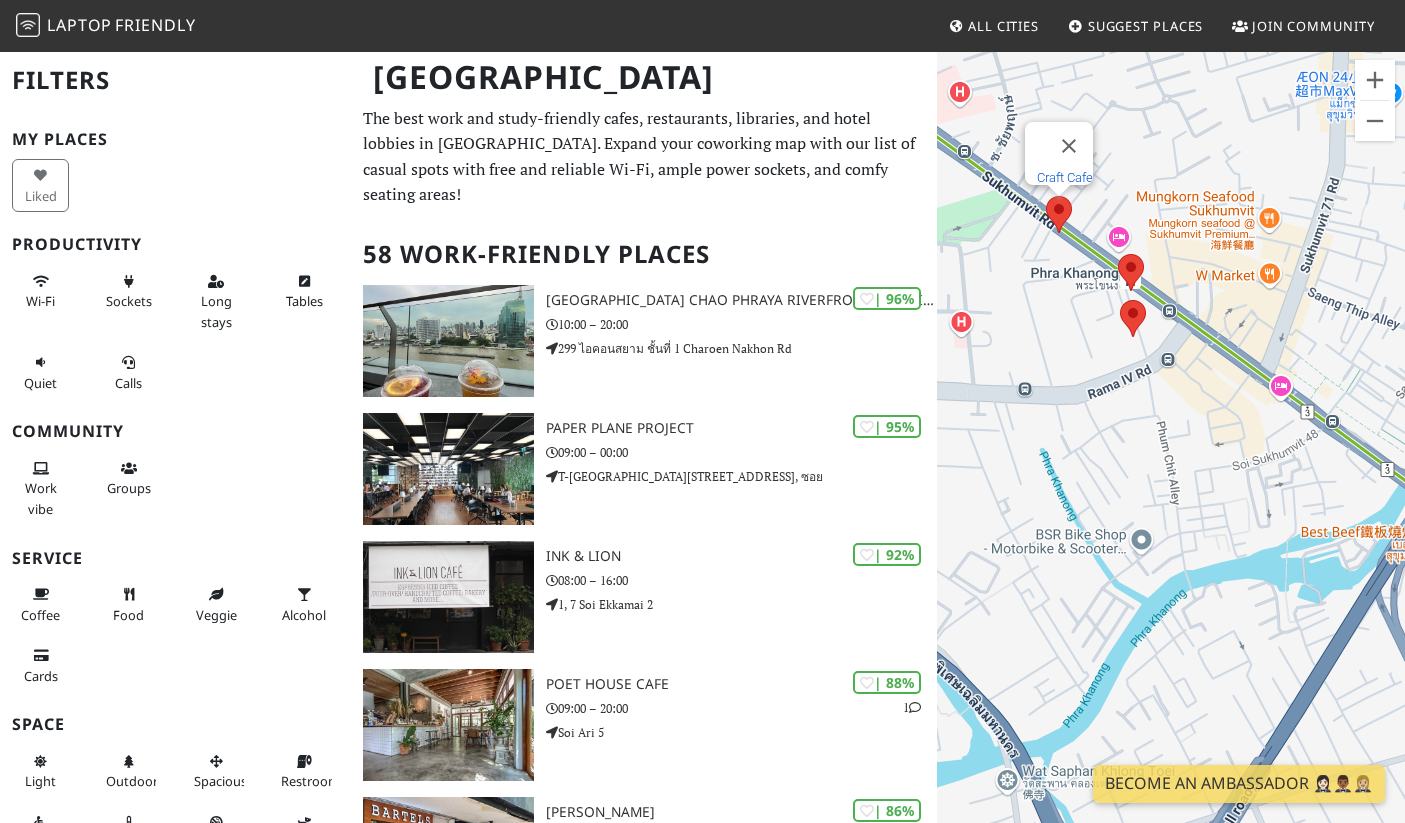 click on "Craft Cafe" at bounding box center [1065, 177] 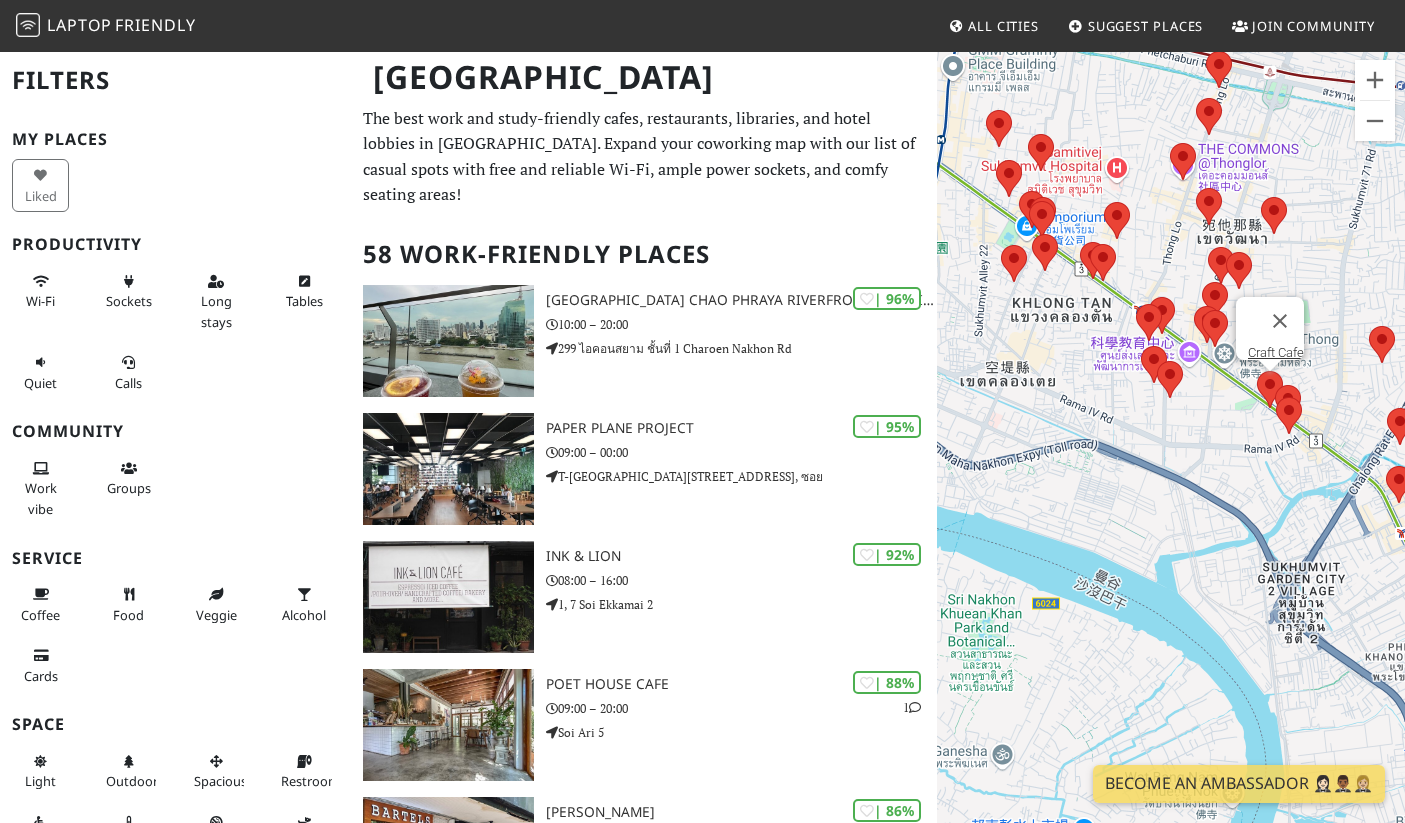 drag, startPoint x: 1065, startPoint y: 273, endPoint x: 1229, endPoint y: 354, distance: 182.91255 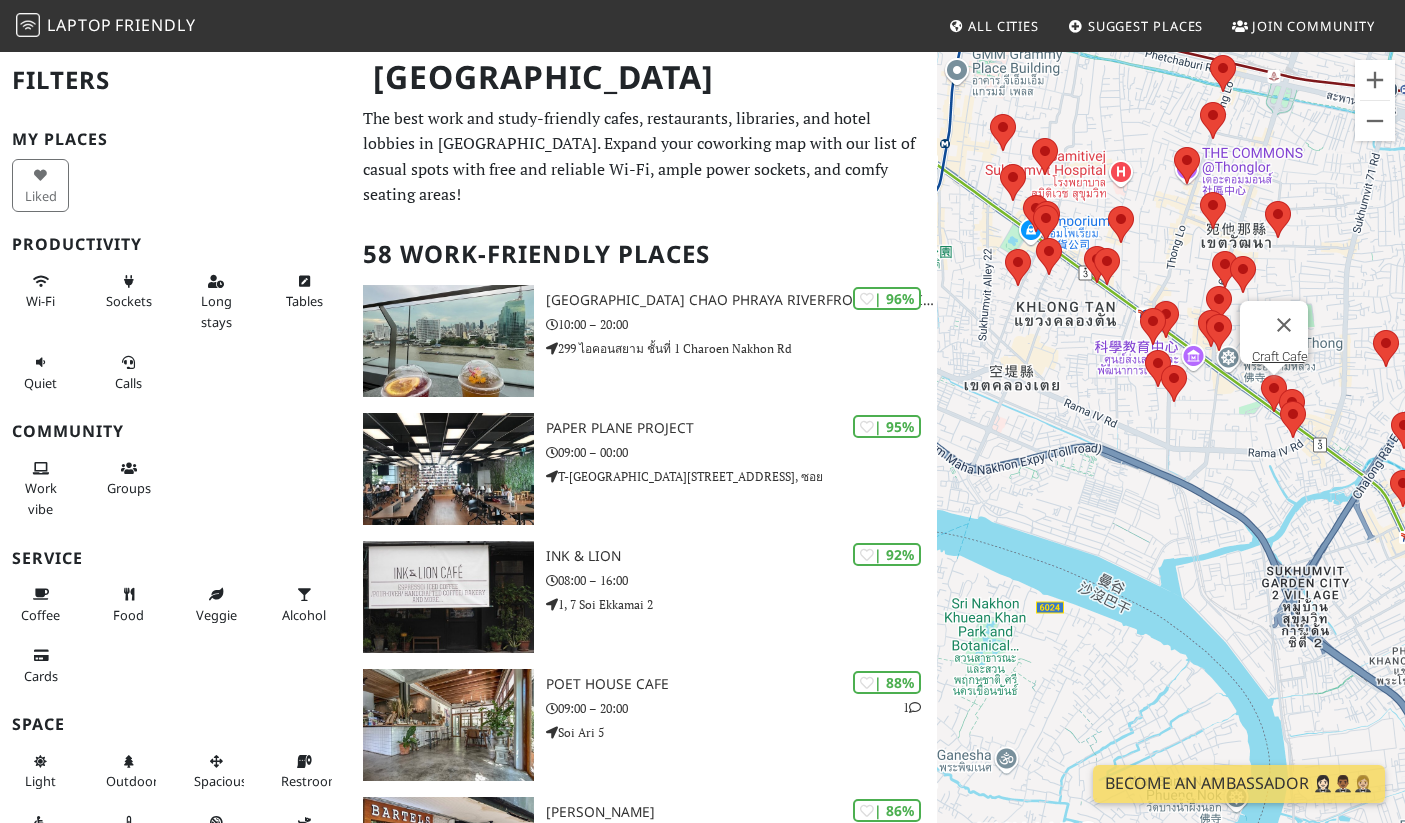 click on "| XX%
Starbucks @ The Nine Center Rama 9
Open 24 hours
PJRG+J3F, Rama IX Rd
| 82%
1
Ryoku Cafe
08:00 – 20:00
28 Soi Sukhumvit 35
| XX%
La Villa
07:00 – 22:00
356 Phahon Yothin Rd
| 68%
1
1
1
Collector Cafe, Silom
08:00 – 18:00
733 Si Lom Rd
| XX%
Starbucks
Open 24 hours
78/2 อาคาร Big C Thanon Ekkamai
| 84%
2
1
Tann's Coffee & Bakery
07:30 – 16:00
6 Thanon Atsadang
| 75%
1
1
Starbucks Coffee (Emquartier Sky Garden, 5th Fl.)
08:00 – 22:00
12 ชั้น 5 Sukhumvit Rd
| 92%
Ink & Lion
08:00 – 16:00
1, 7 Soi Ekkamai 2
| 58%
1
GROUND Coffee
08:00 – 17:00
22 ซอย สาทร 11
| 14%
2
MONOCHROME
07:30 – 16:00
8 Decho Rd" at bounding box center (643, 3997) 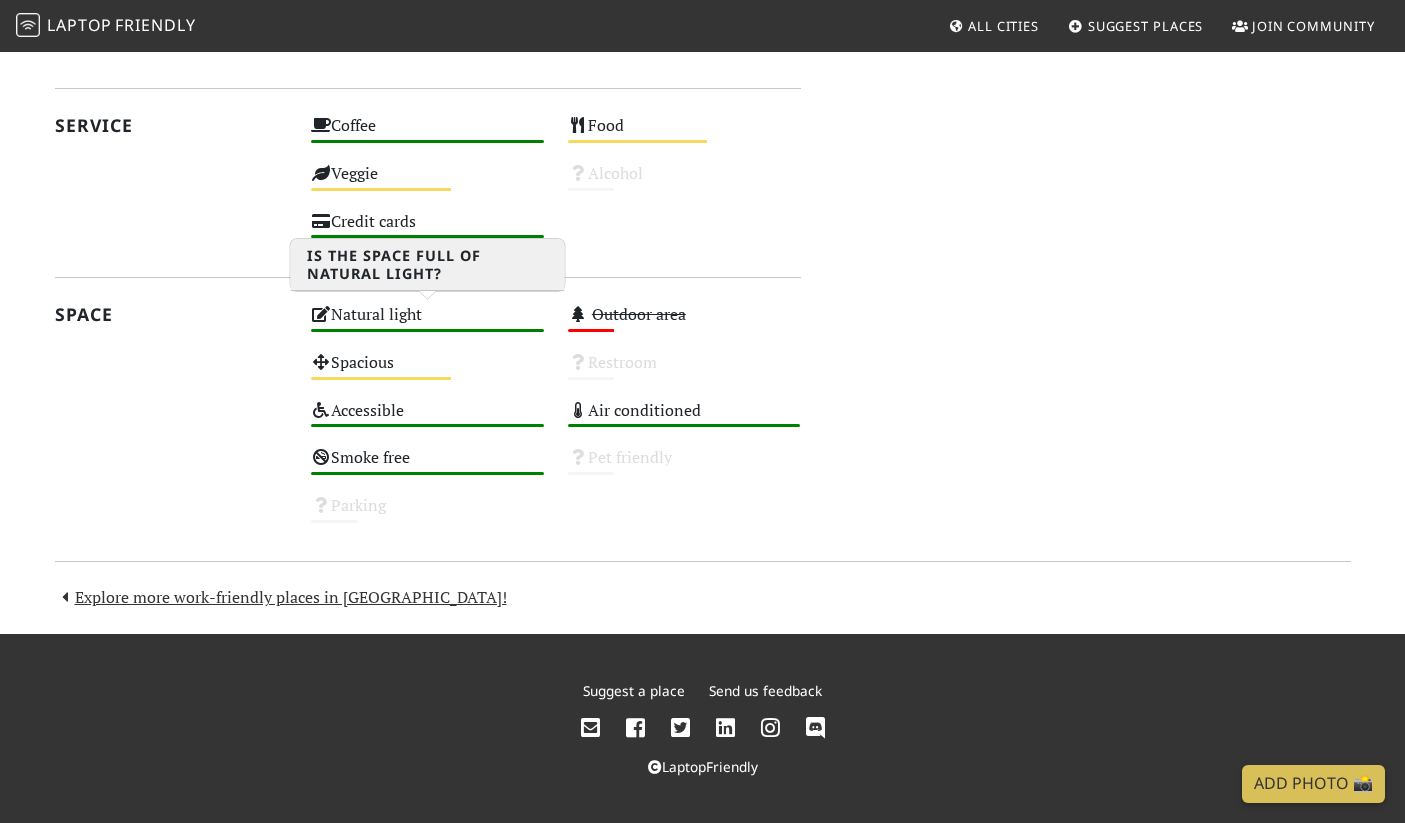 scroll, scrollTop: 0, scrollLeft: 0, axis: both 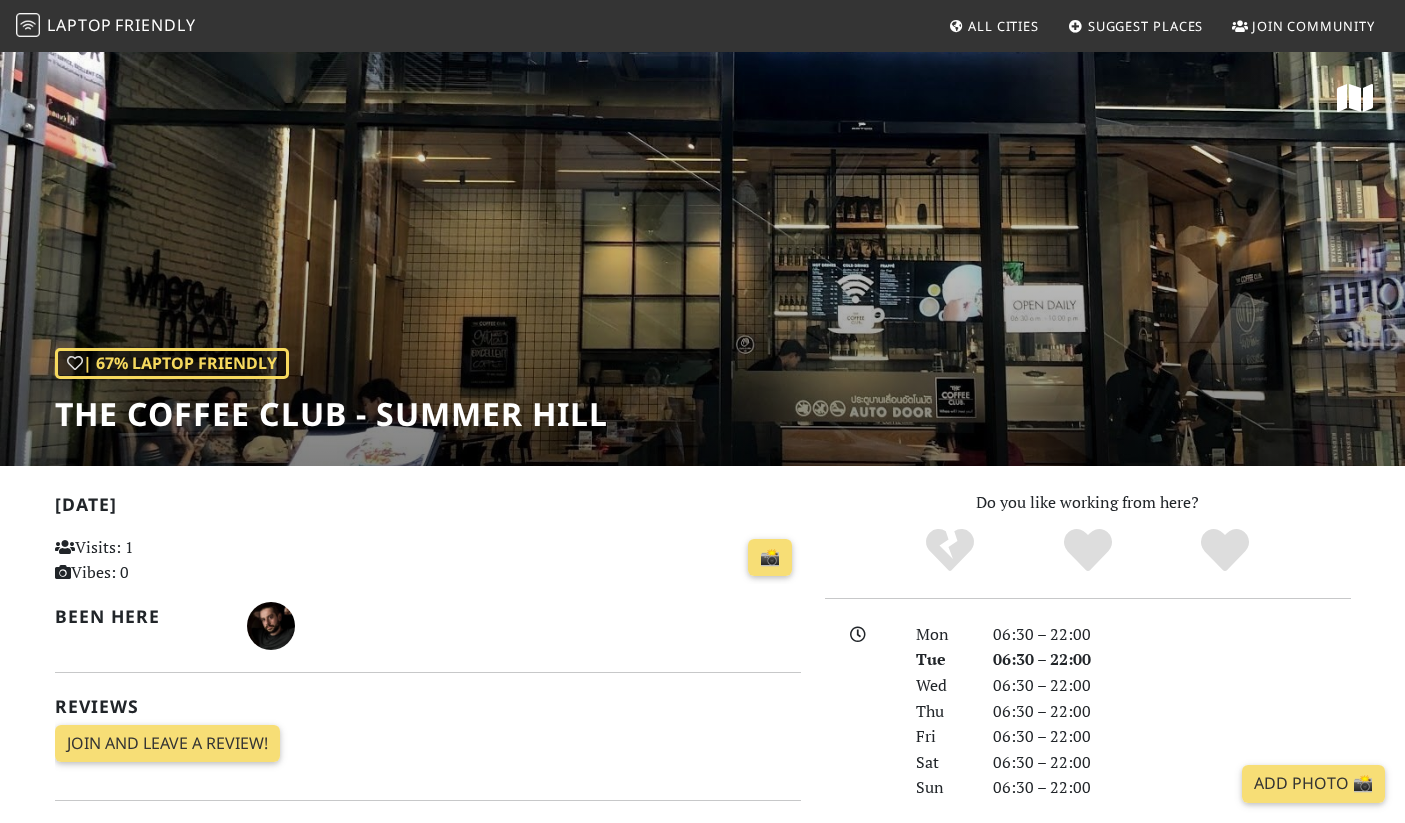 click at bounding box center [1355, 98] 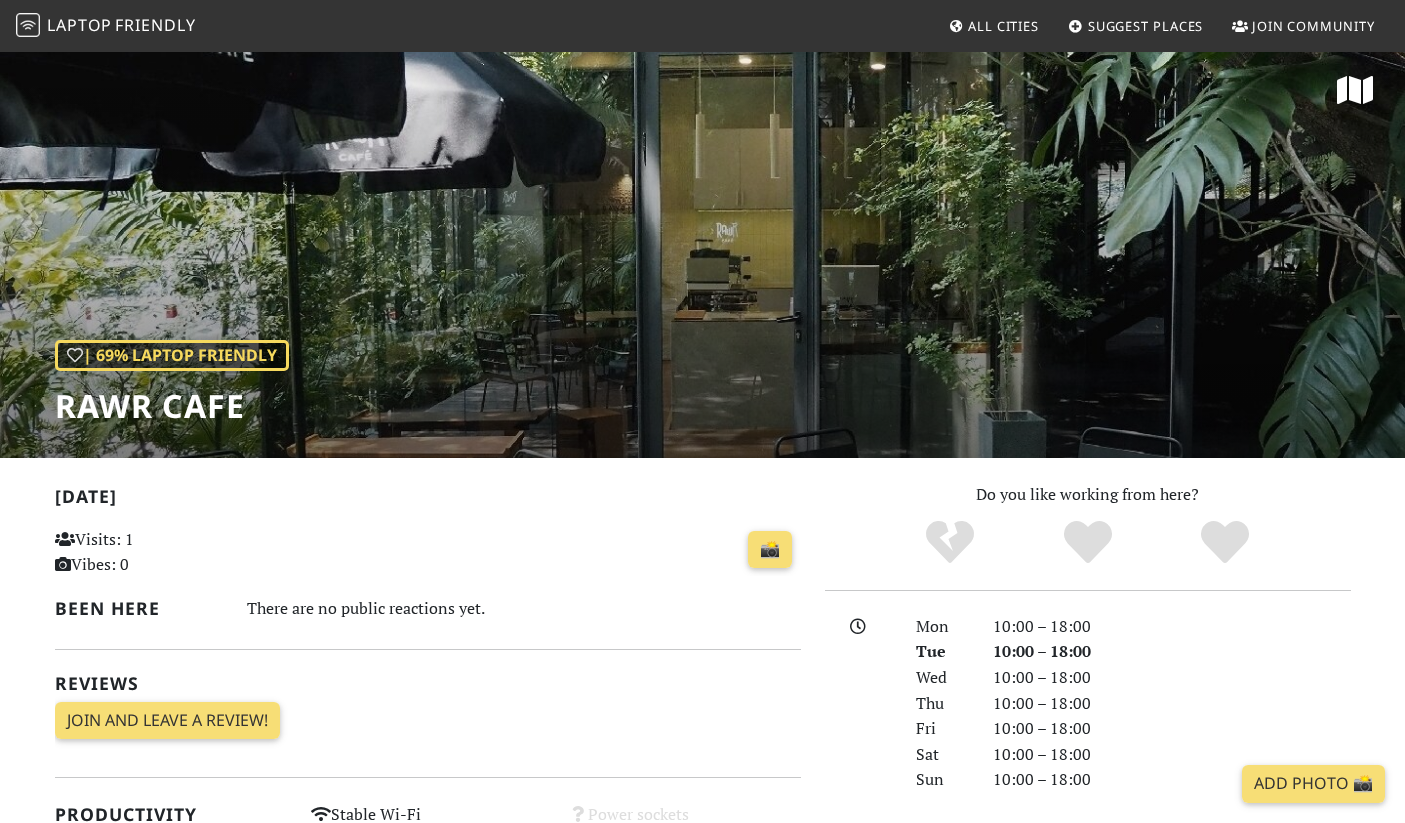 scroll, scrollTop: 0, scrollLeft: 0, axis: both 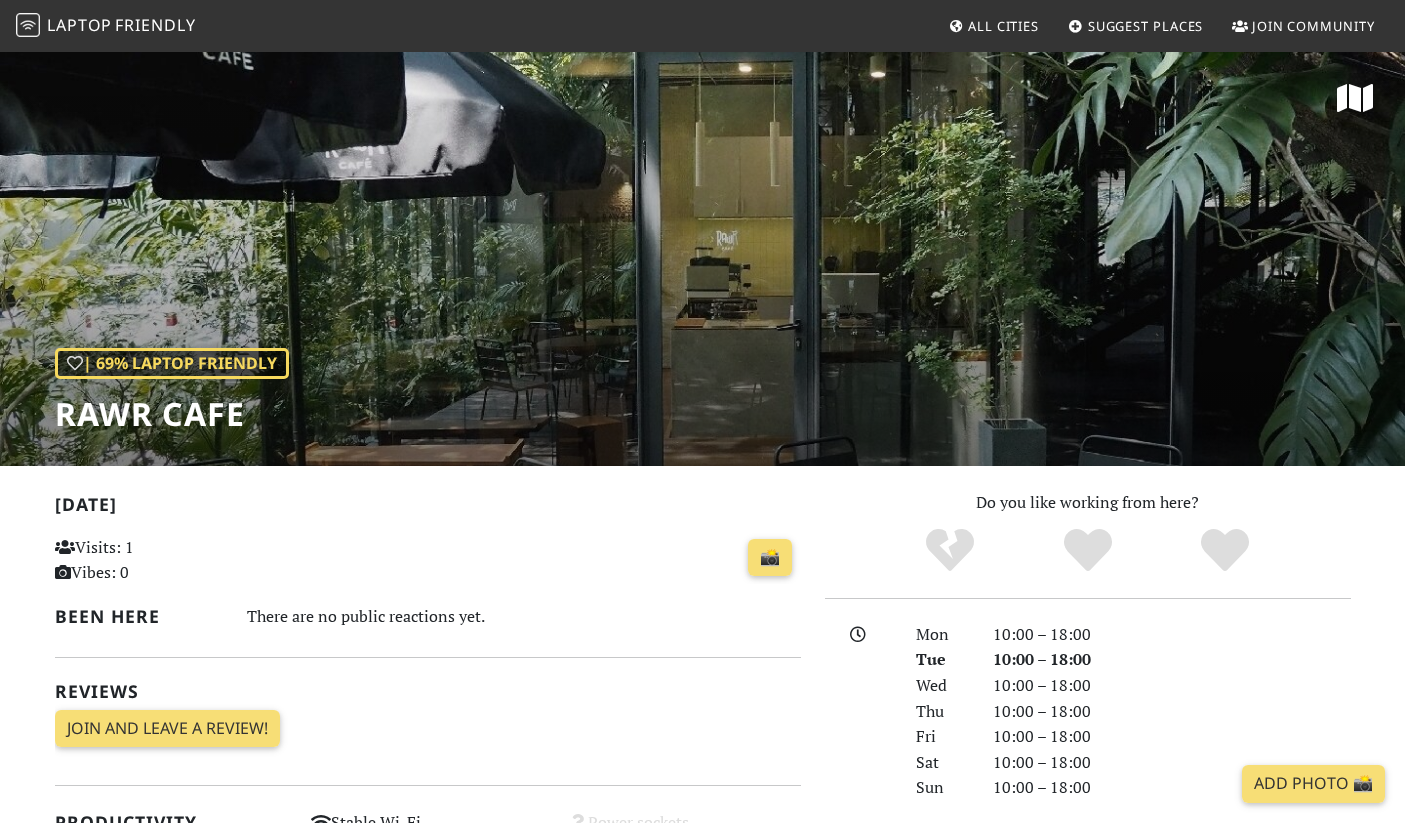 click on "| 69% Laptop Friendly
RAWR Cafe" at bounding box center (702, 258) 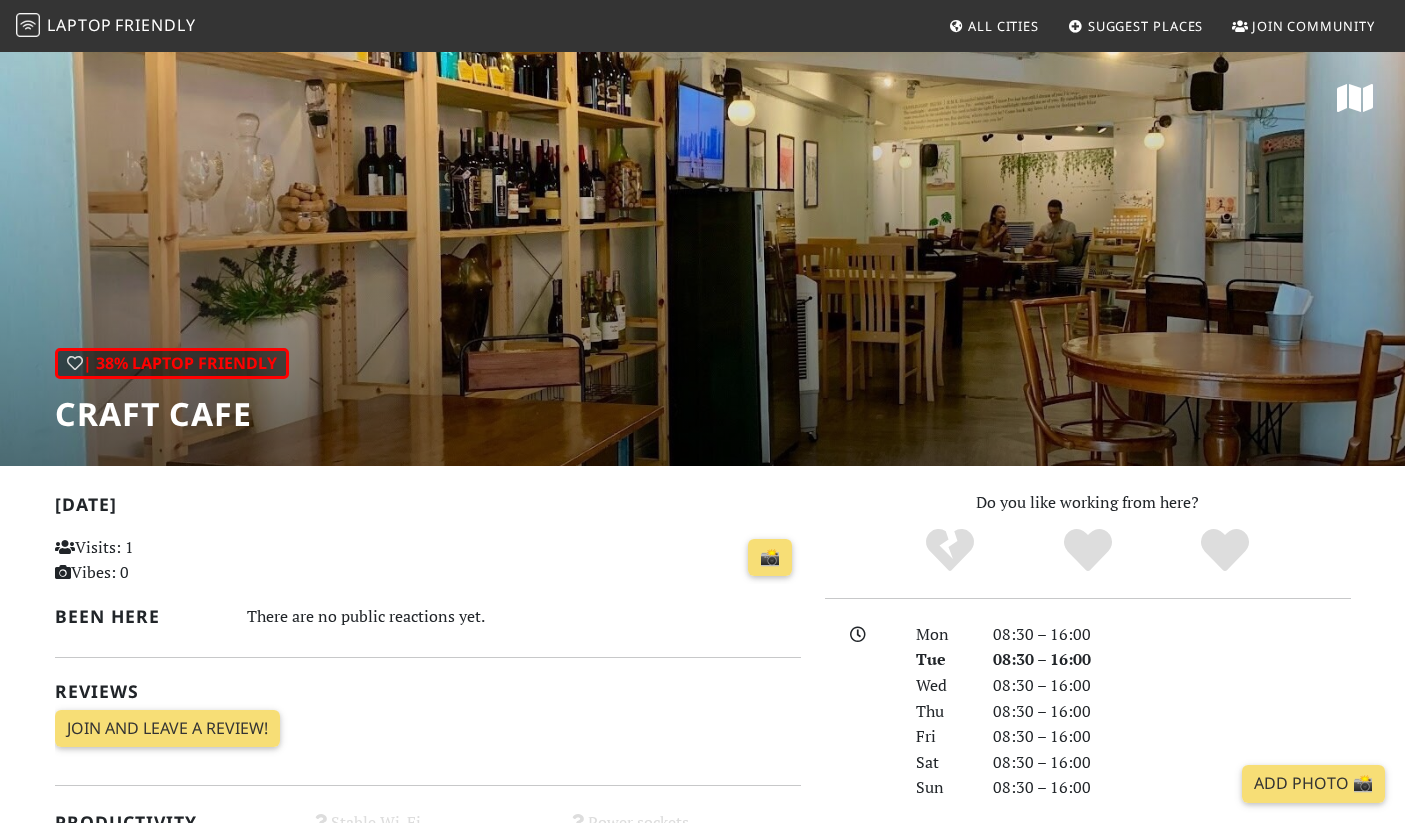 scroll, scrollTop: 0, scrollLeft: 0, axis: both 